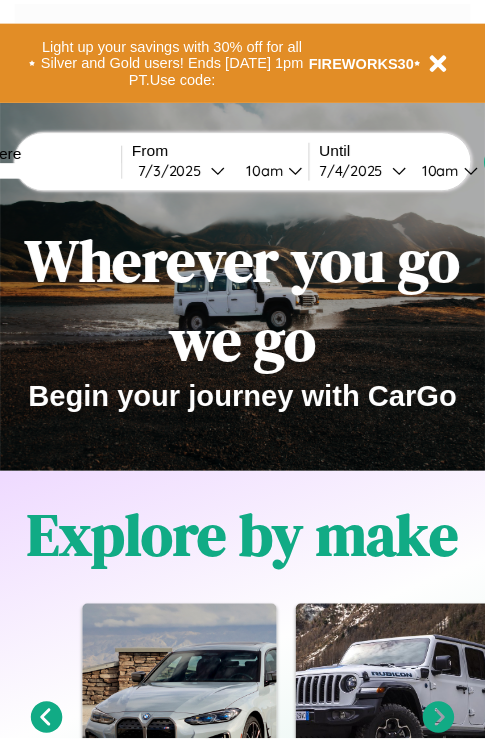 scroll, scrollTop: 0, scrollLeft: 0, axis: both 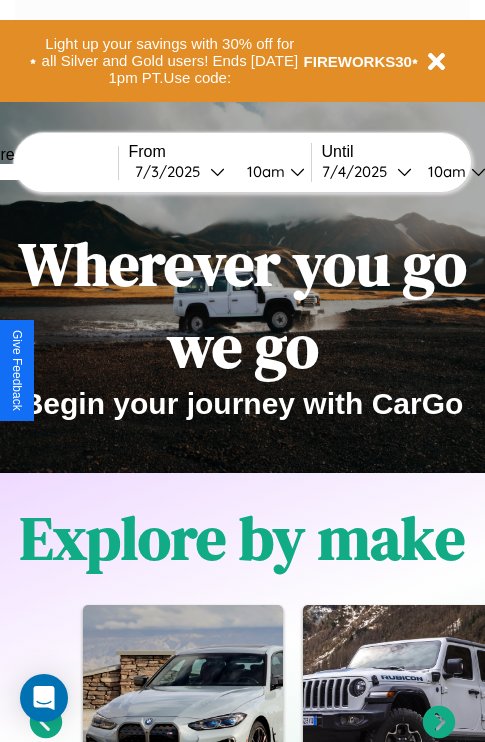 click at bounding box center [43, 172] 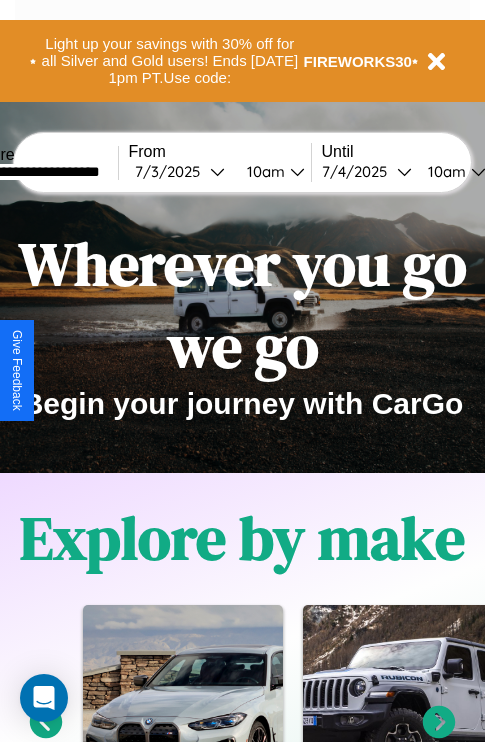 type on "**********" 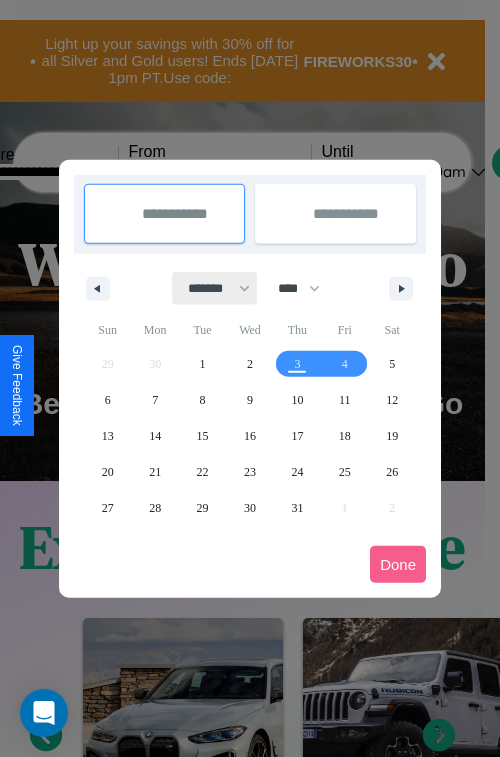 click on "******* ******** ***** ***** *** **** **** ****** ********* ******* ******** ********" at bounding box center (215, 288) 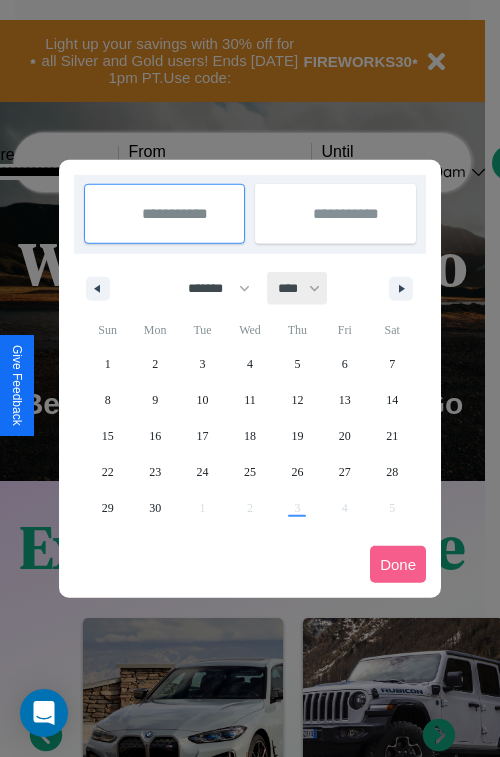 click on "**** **** **** **** **** **** **** **** **** **** **** **** **** **** **** **** **** **** **** **** **** **** **** **** **** **** **** **** **** **** **** **** **** **** **** **** **** **** **** **** **** **** **** **** **** **** **** **** **** **** **** **** **** **** **** **** **** **** **** **** **** **** **** **** **** **** **** **** **** **** **** **** **** **** **** **** **** **** **** **** **** **** **** **** **** **** **** **** **** **** **** **** **** **** **** **** **** **** **** **** **** **** **** **** **** **** **** **** **** **** **** **** **** **** **** **** **** **** **** **** ****" at bounding box center [298, 288] 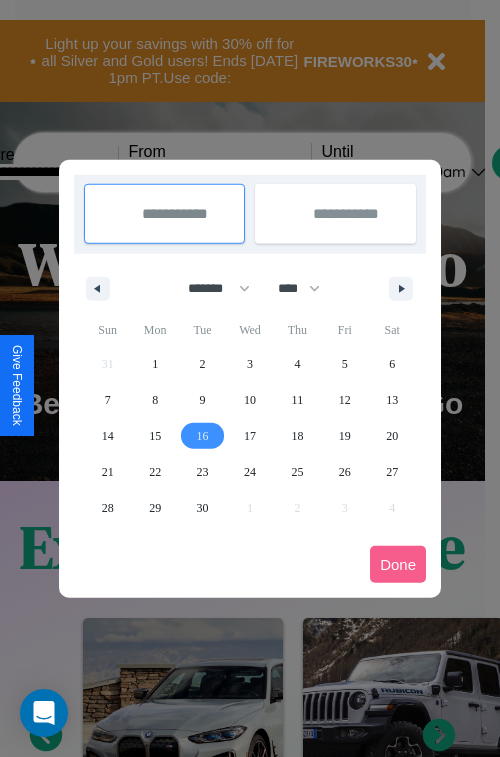 click on "16" at bounding box center (203, 436) 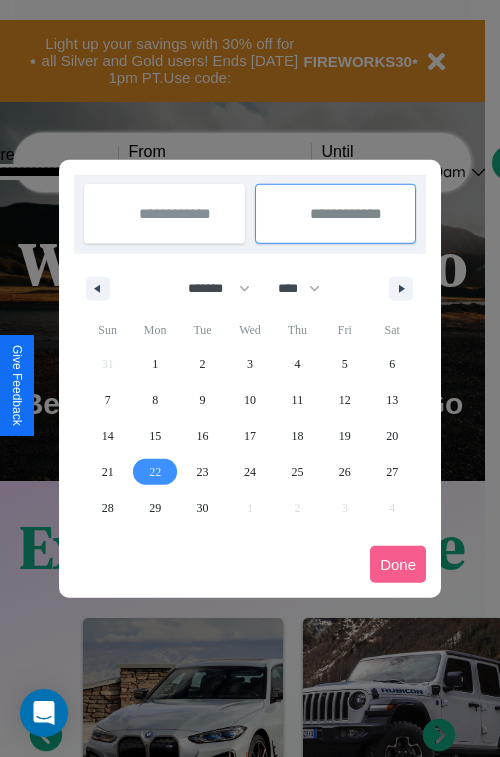 click on "22" at bounding box center [155, 472] 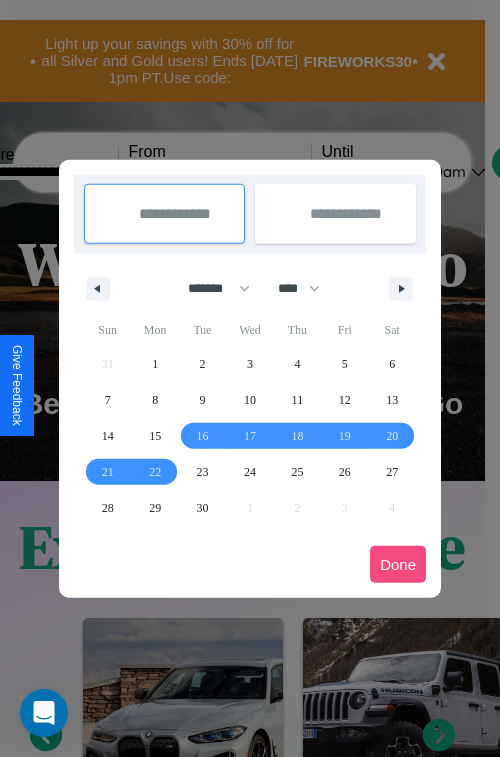 click on "Done" at bounding box center [398, 564] 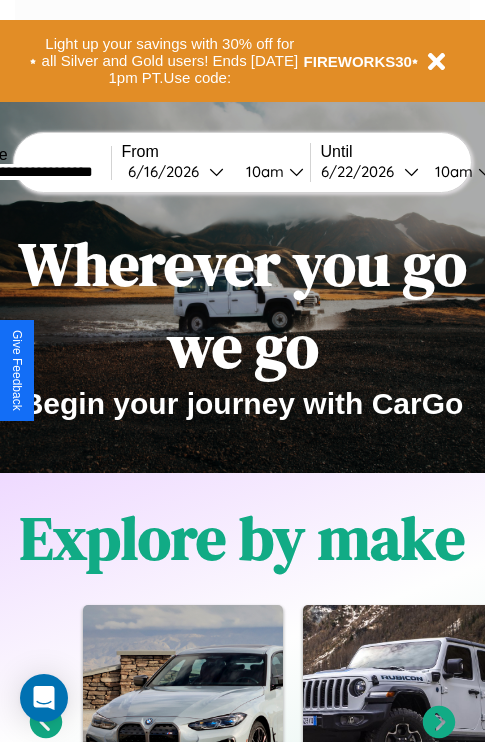 scroll, scrollTop: 0, scrollLeft: 75, axis: horizontal 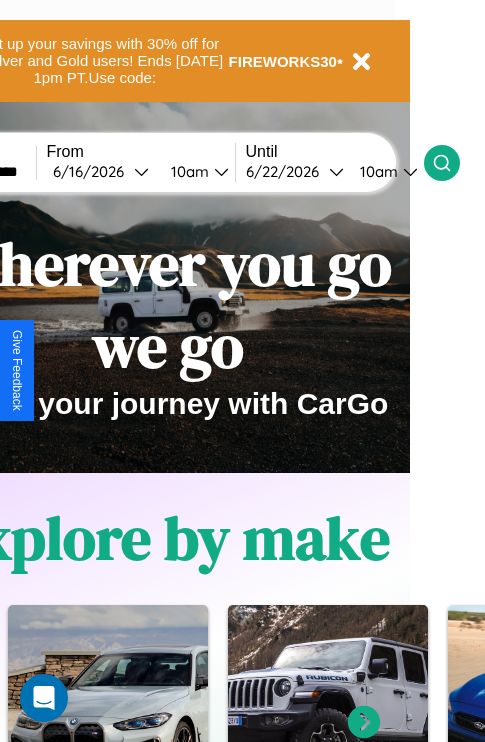 click 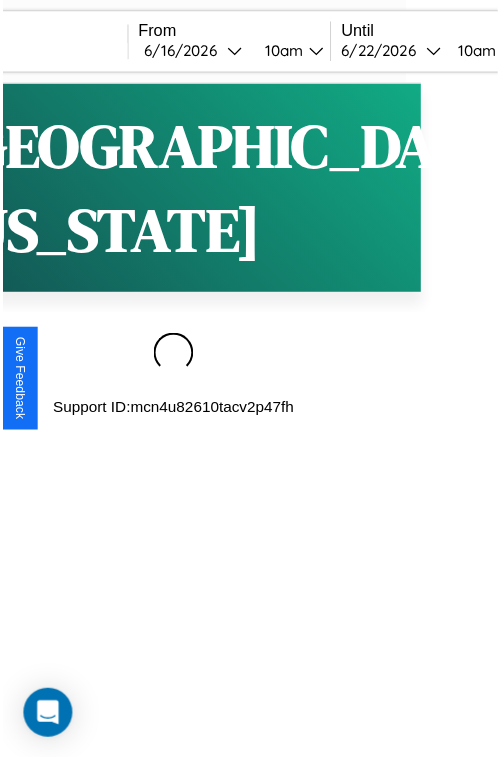scroll, scrollTop: 0, scrollLeft: 0, axis: both 